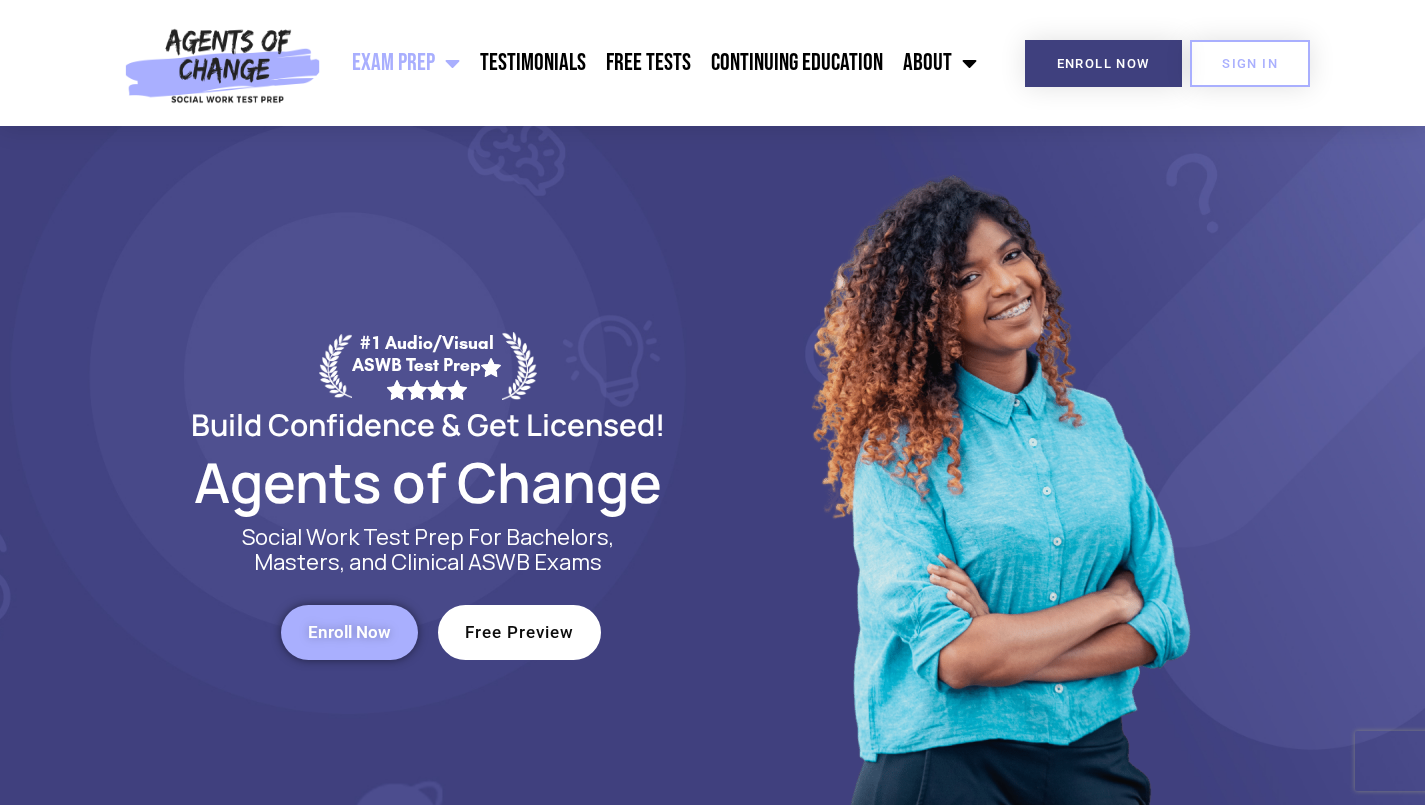 scroll, scrollTop: 0, scrollLeft: 0, axis: both 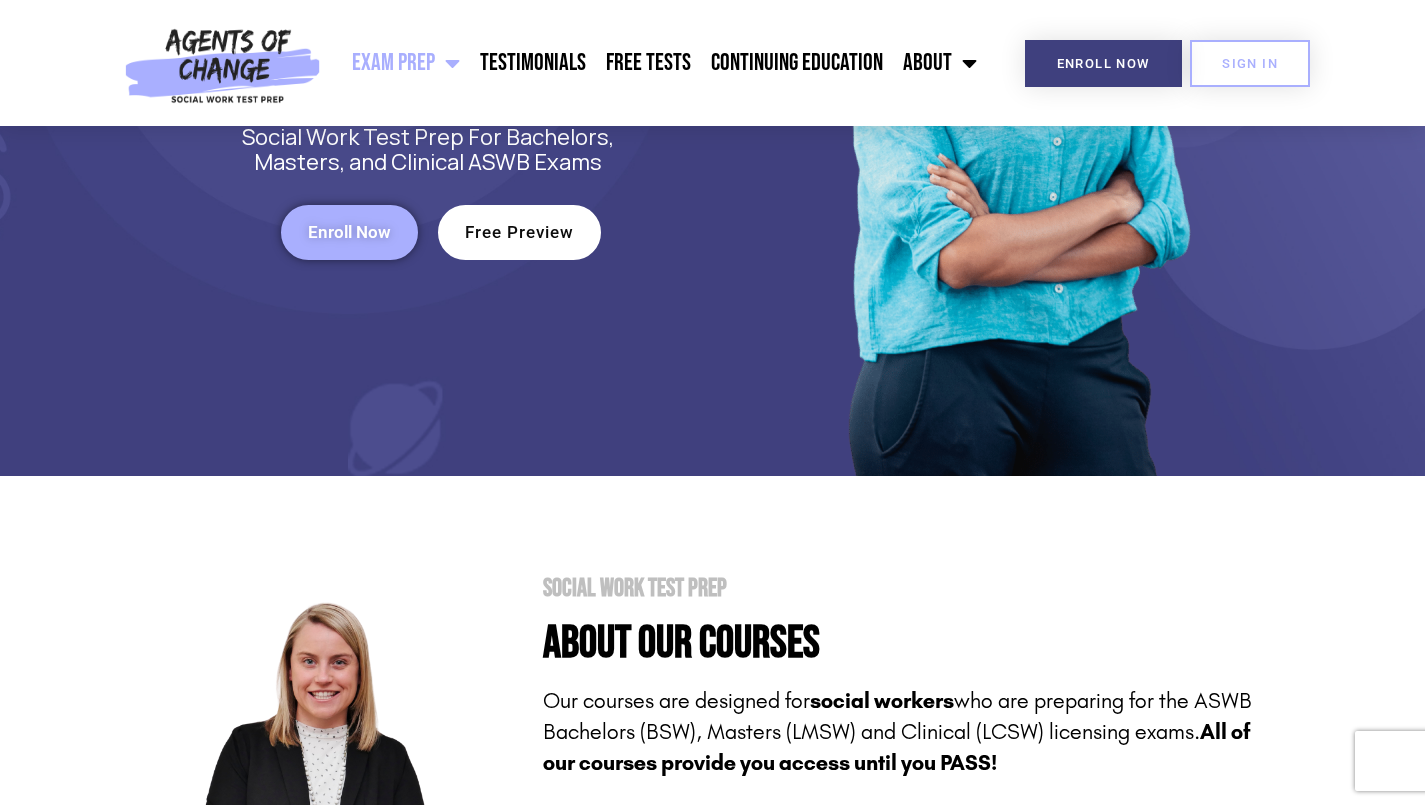 click on "Enroll Now" at bounding box center [349, 232] 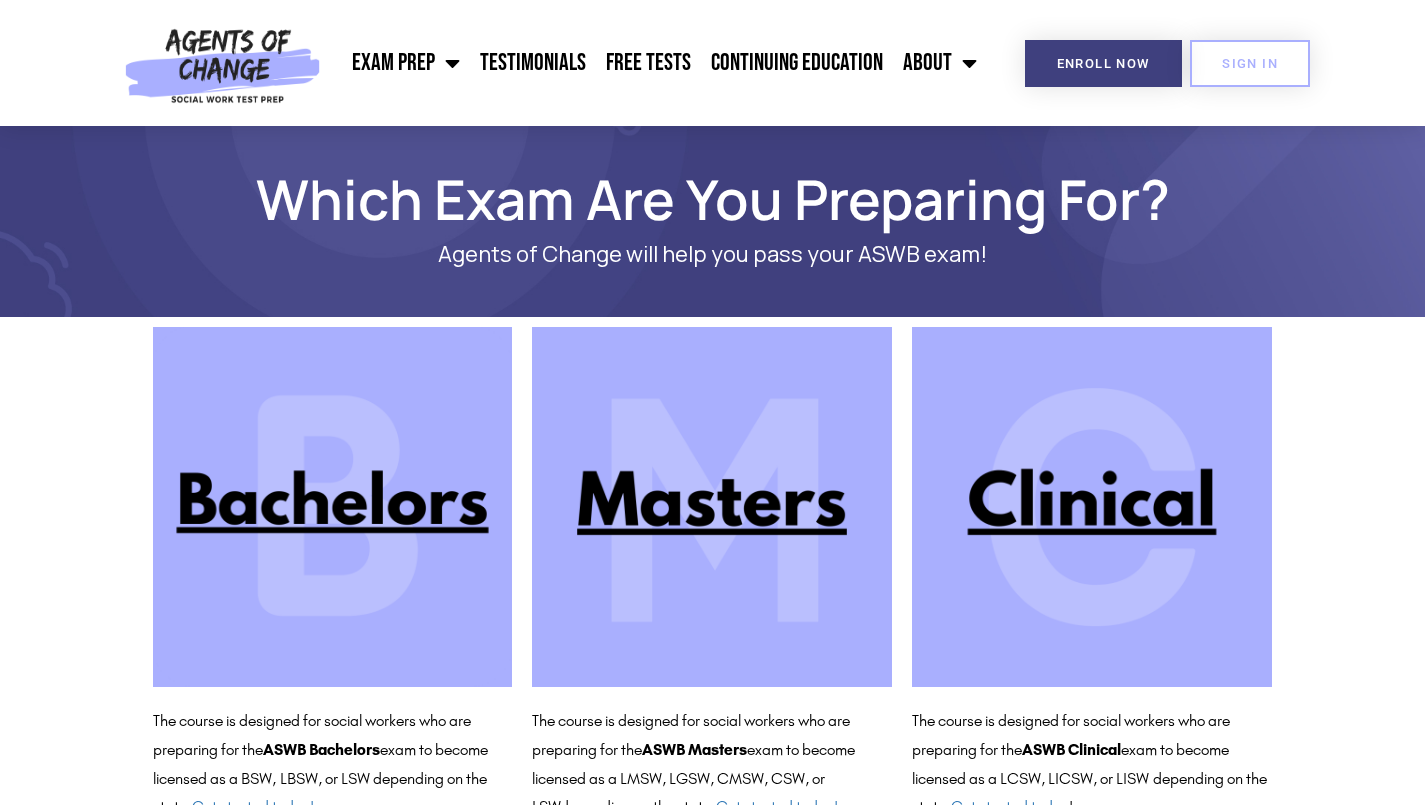 scroll, scrollTop: 77, scrollLeft: 0, axis: vertical 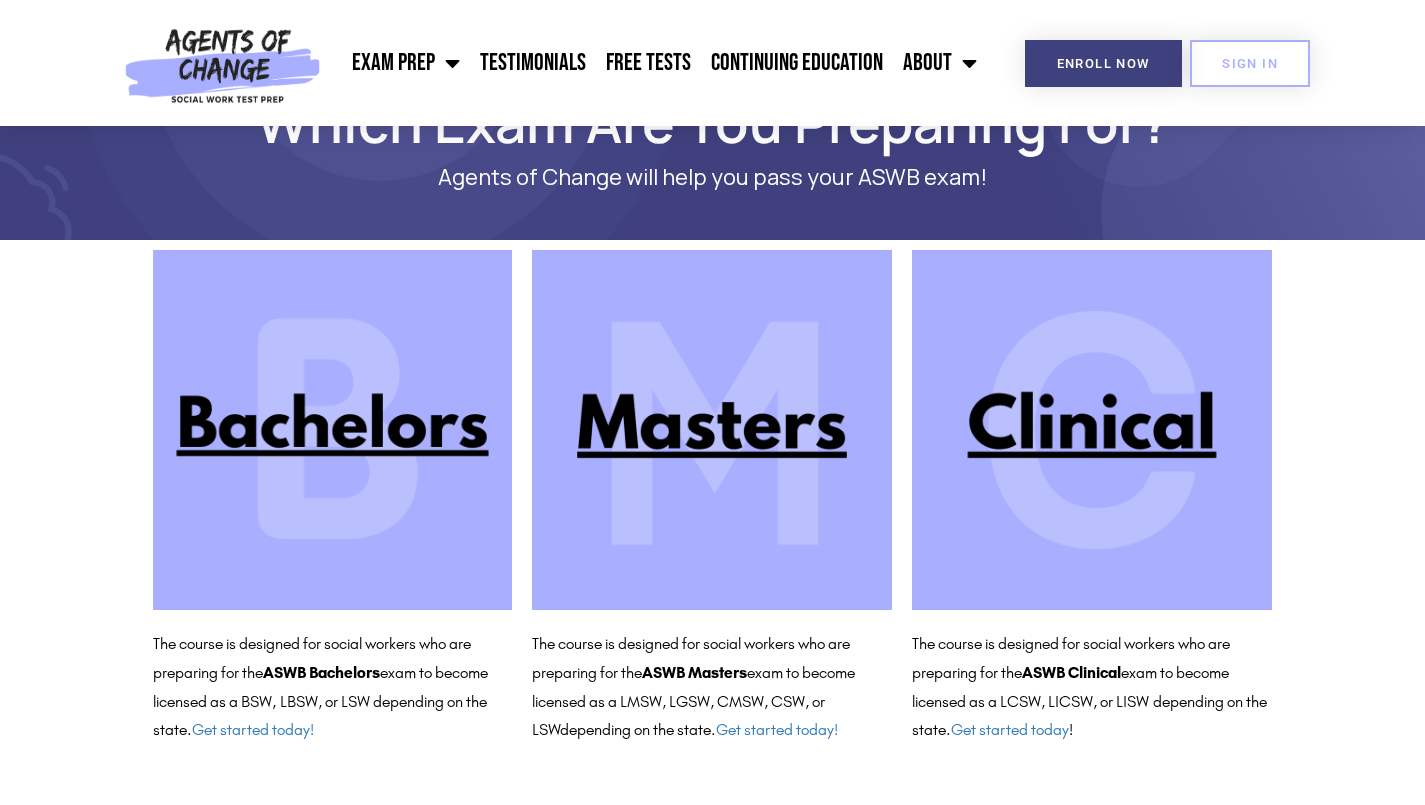 click at bounding box center [712, 430] 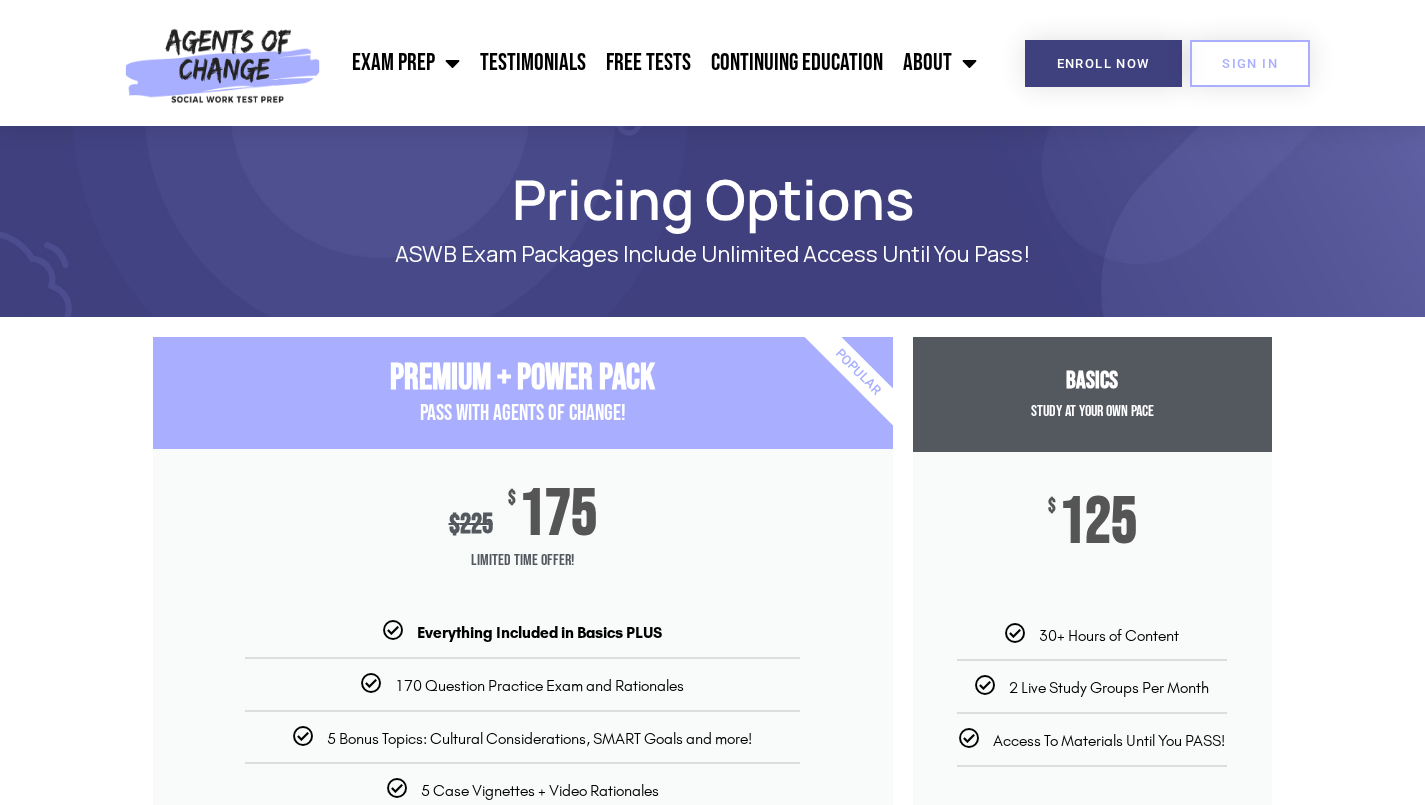 scroll, scrollTop: 0, scrollLeft: 0, axis: both 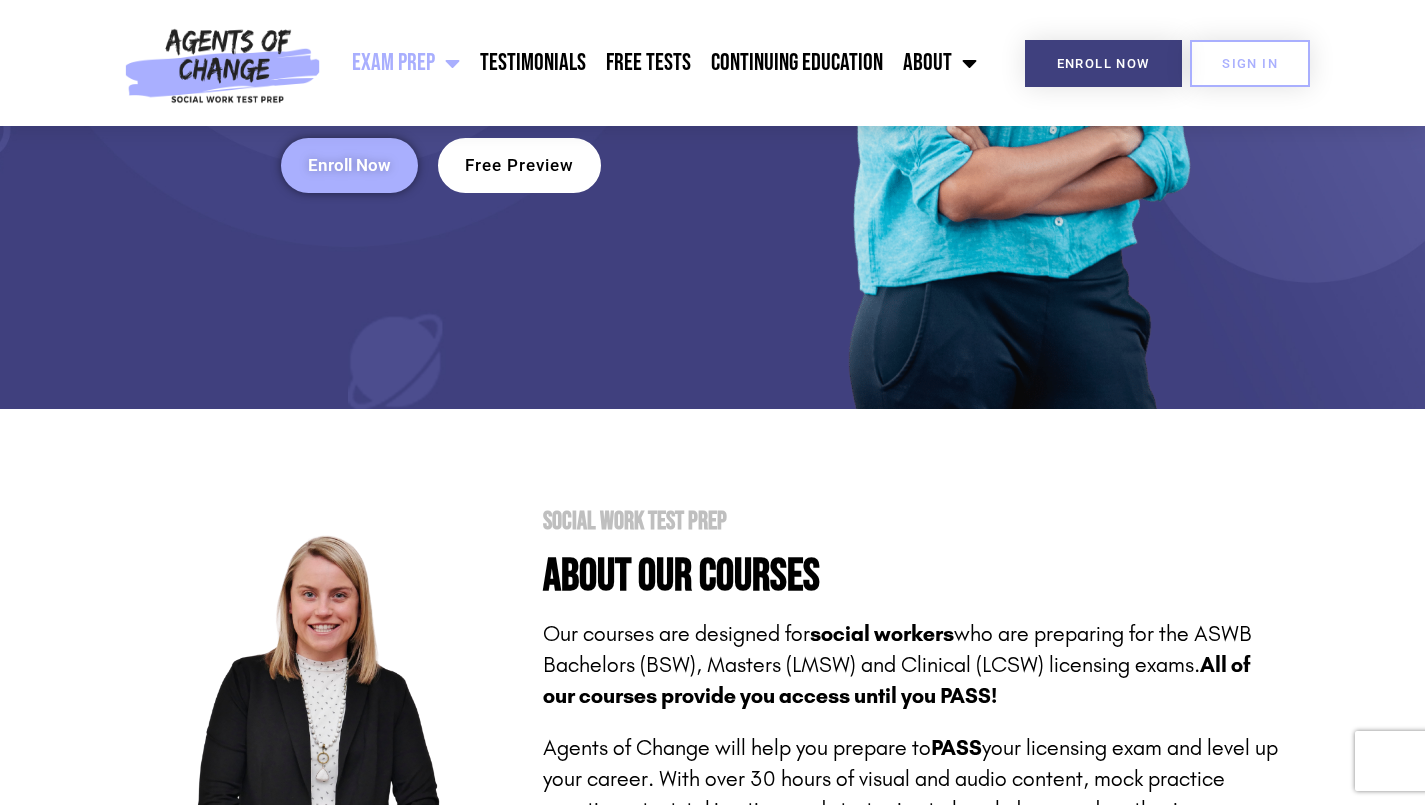 click on "Free Preview" at bounding box center (519, 165) 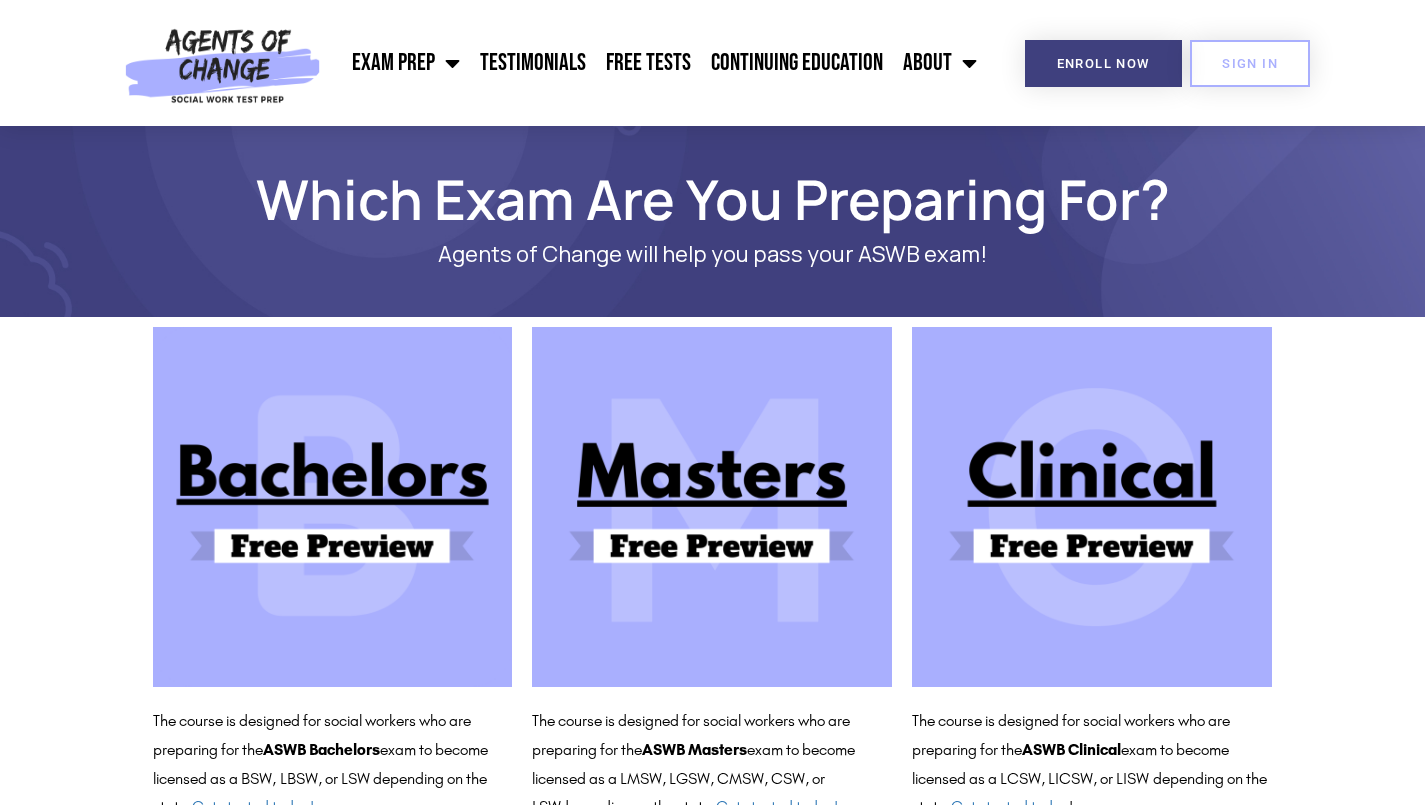 scroll, scrollTop: 120, scrollLeft: 0, axis: vertical 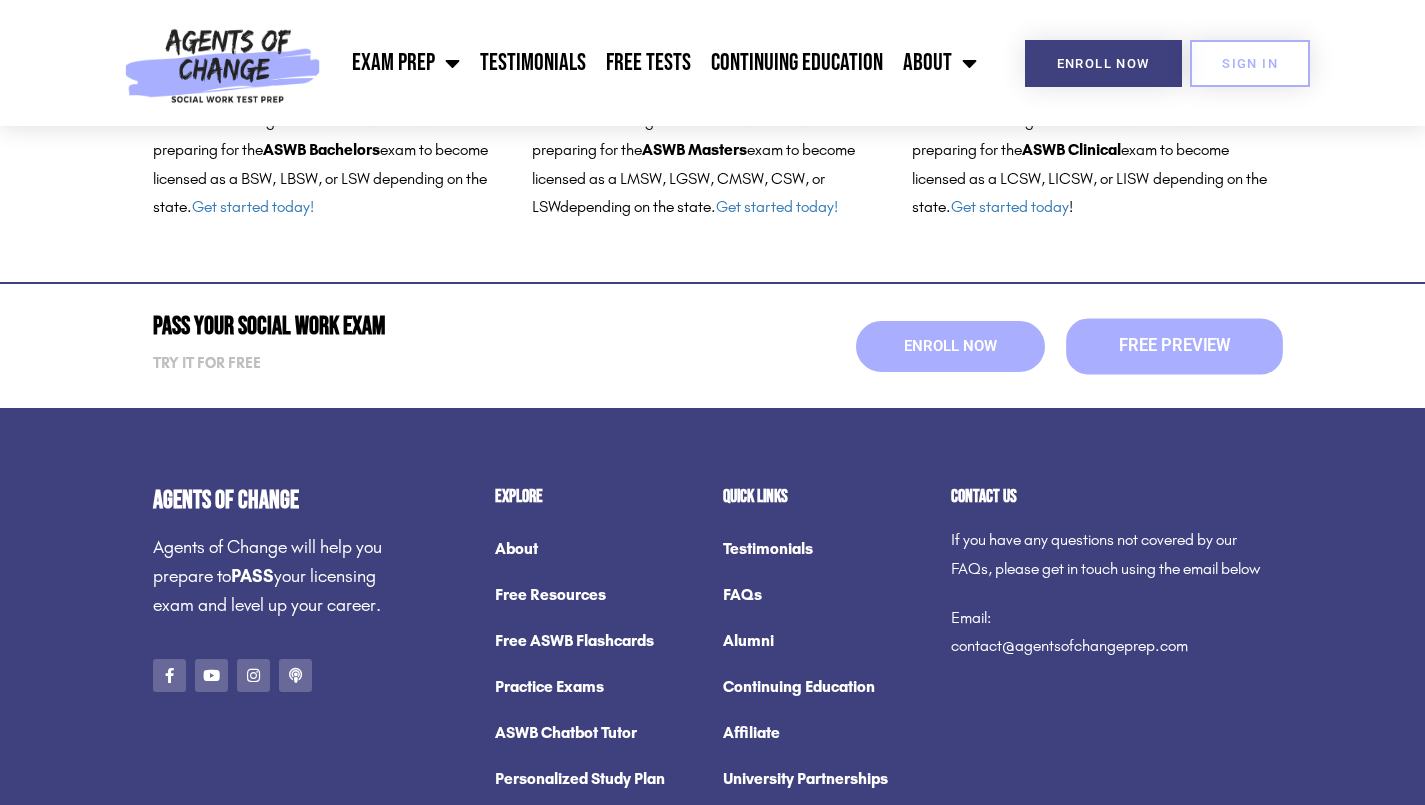 click on "Free Preview" at bounding box center [1174, 346] 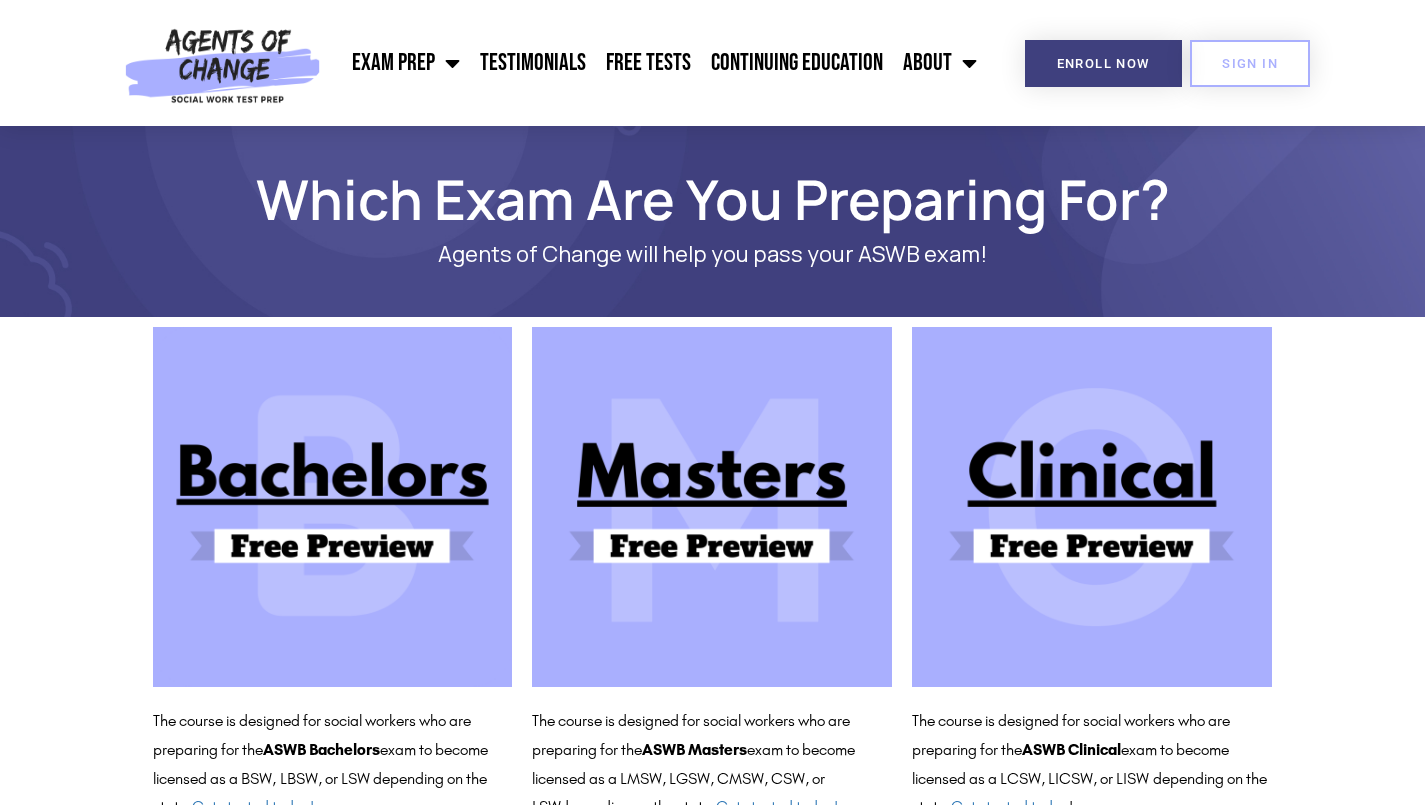 scroll, scrollTop: 0, scrollLeft: 0, axis: both 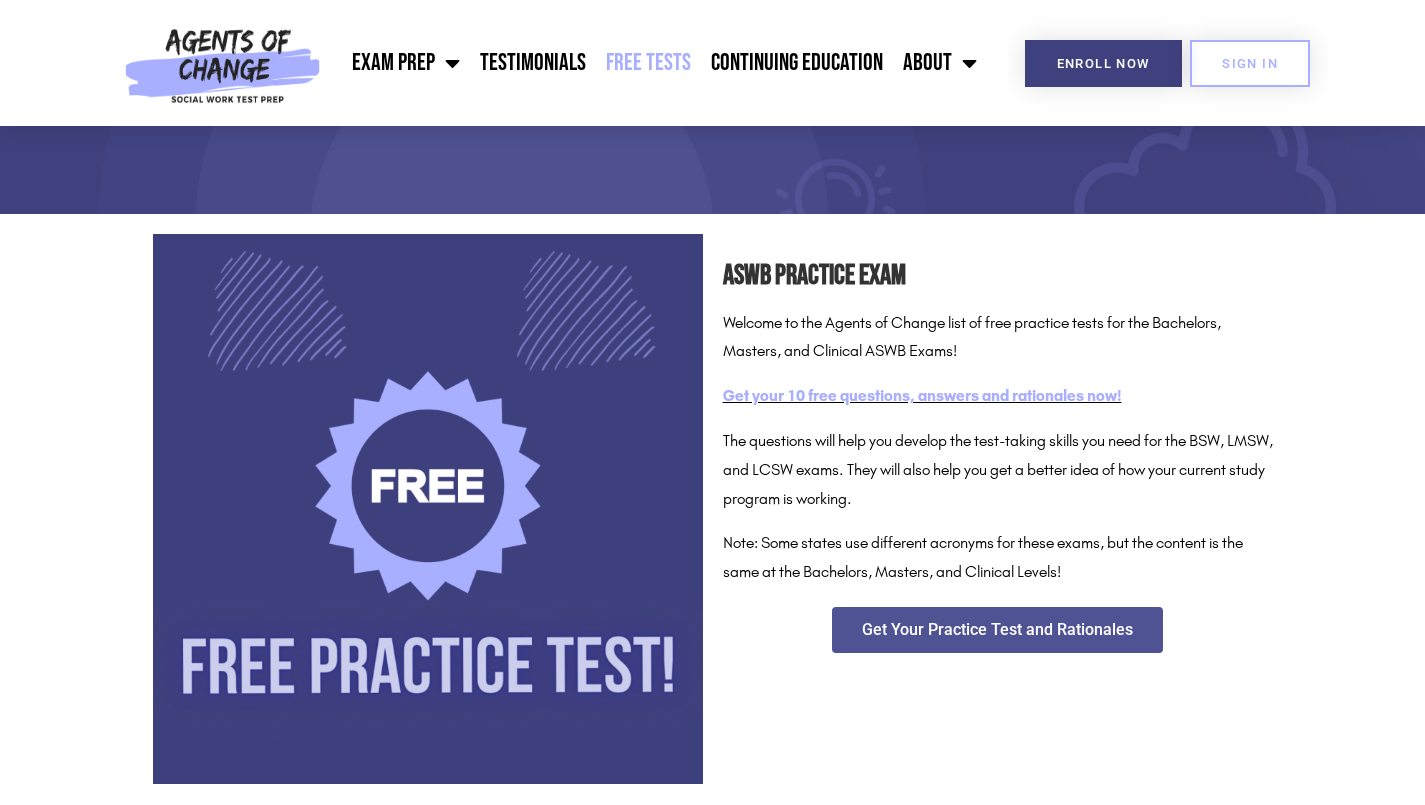click on "Get your 10 free questions, answers and rationales now!" at bounding box center (922, 395) 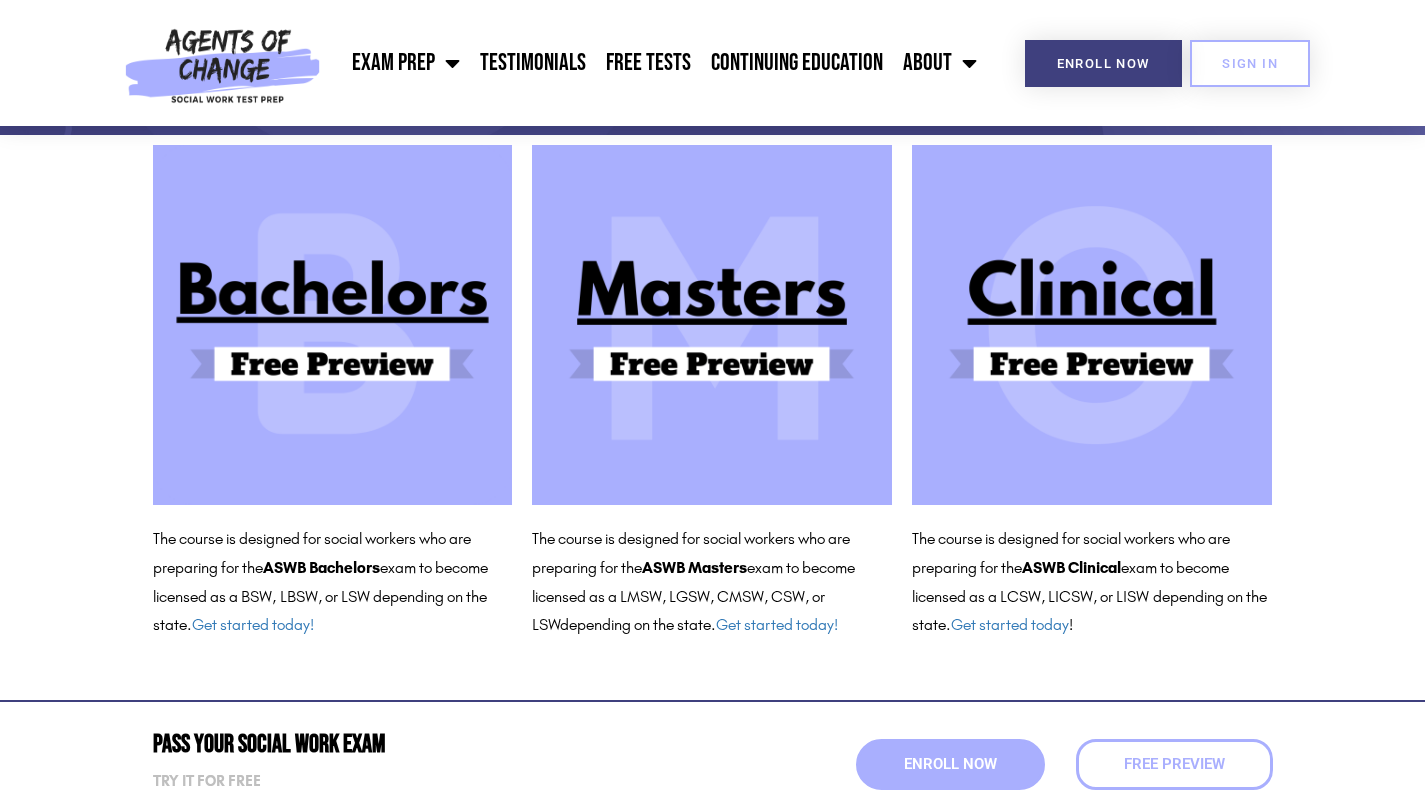 scroll, scrollTop: 200, scrollLeft: 0, axis: vertical 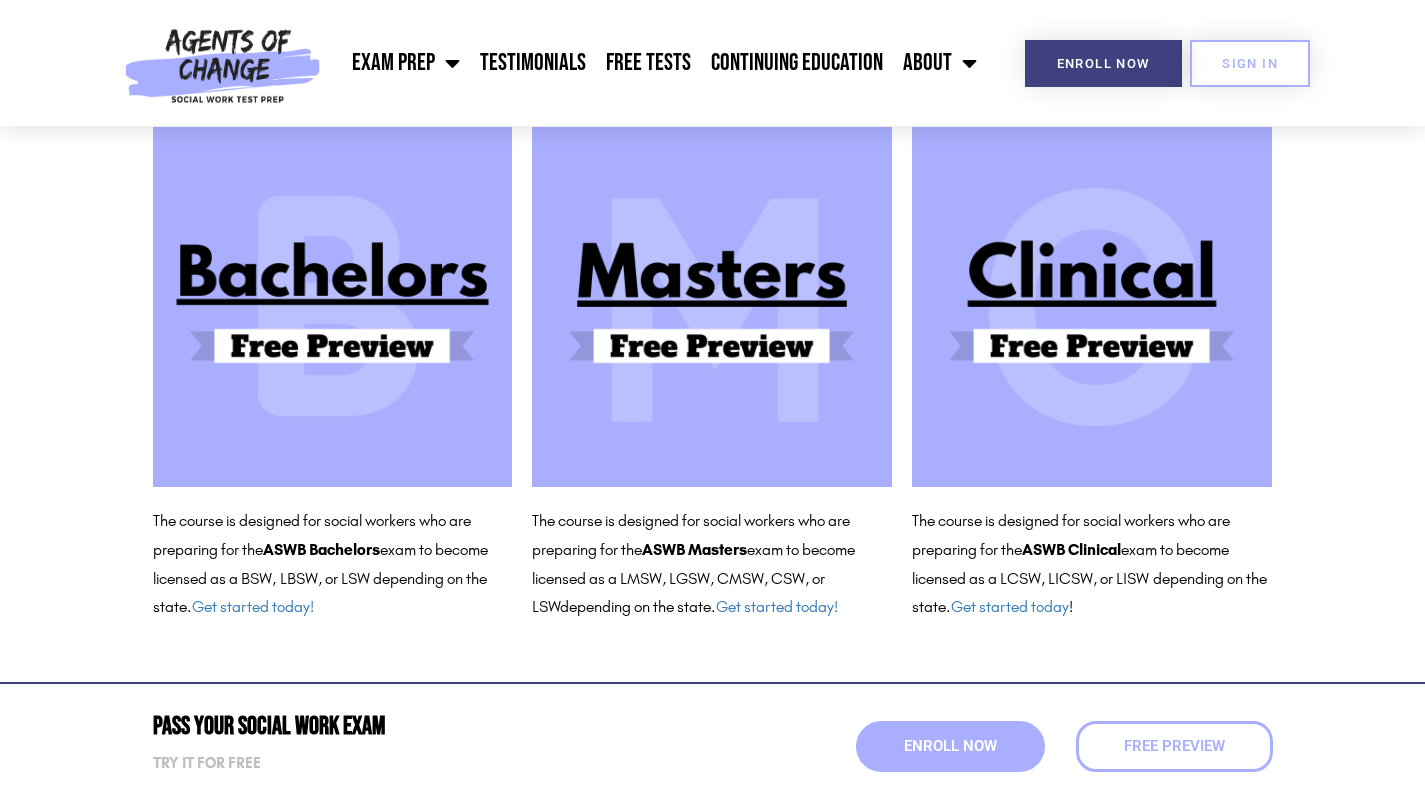 click at bounding box center [712, 307] 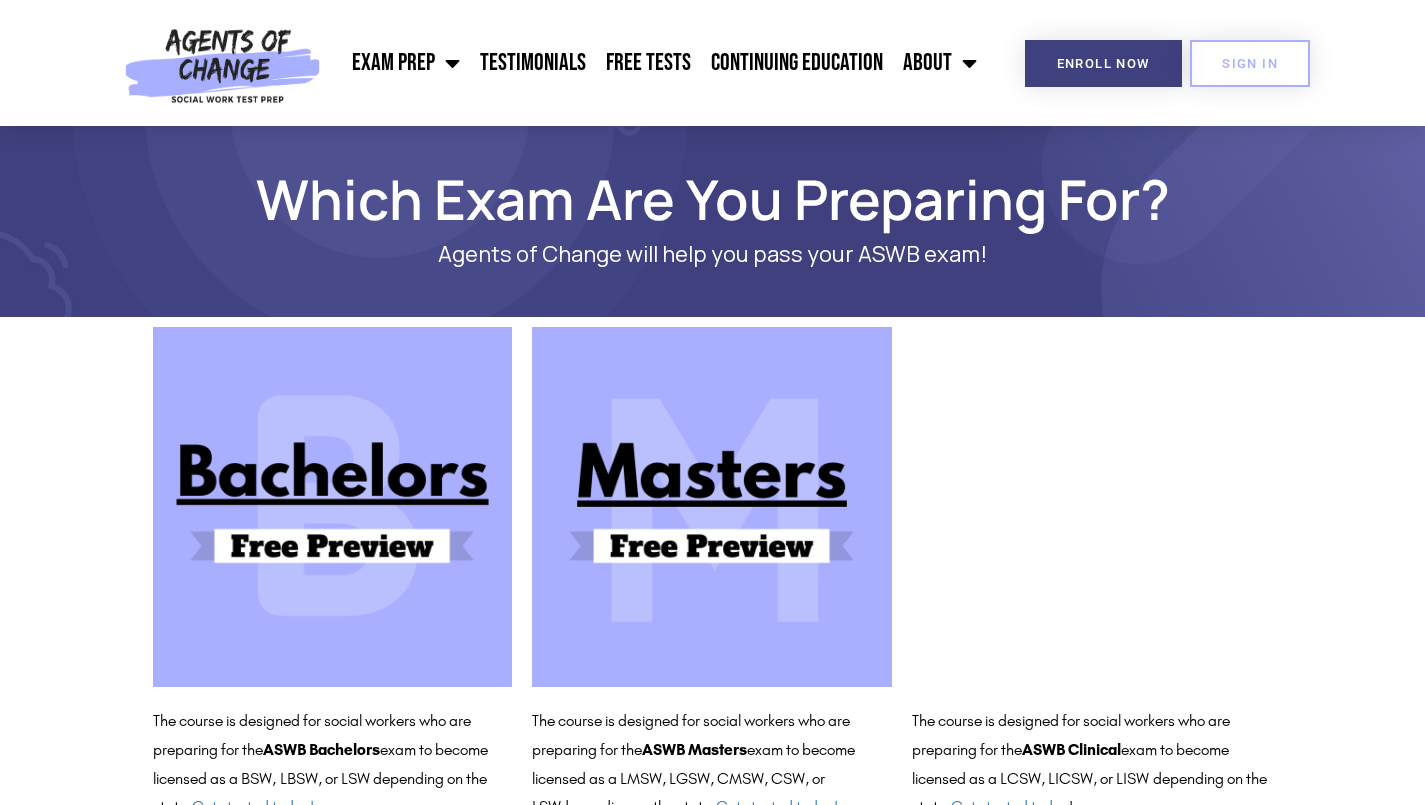scroll, scrollTop: 608, scrollLeft: 0, axis: vertical 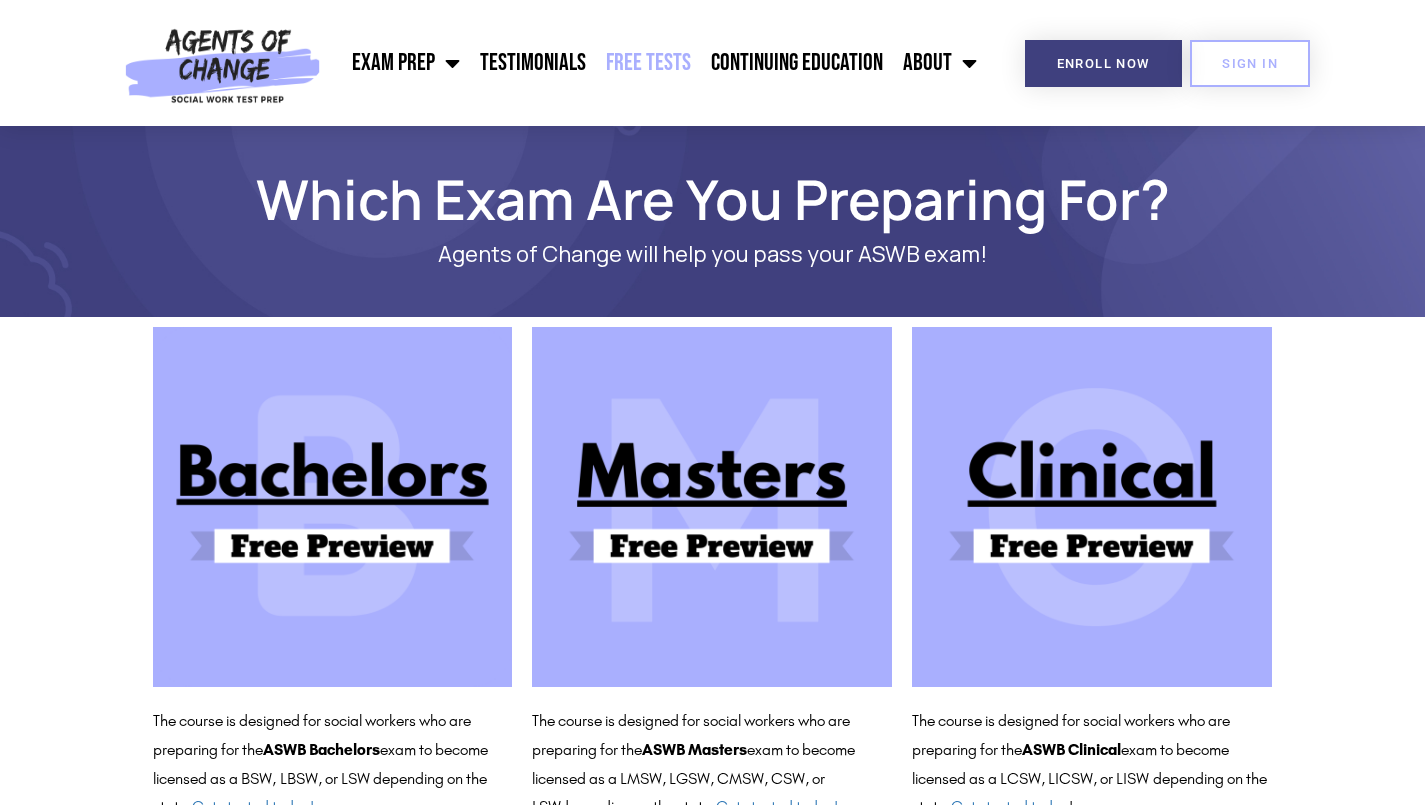 click on "Free Tests" 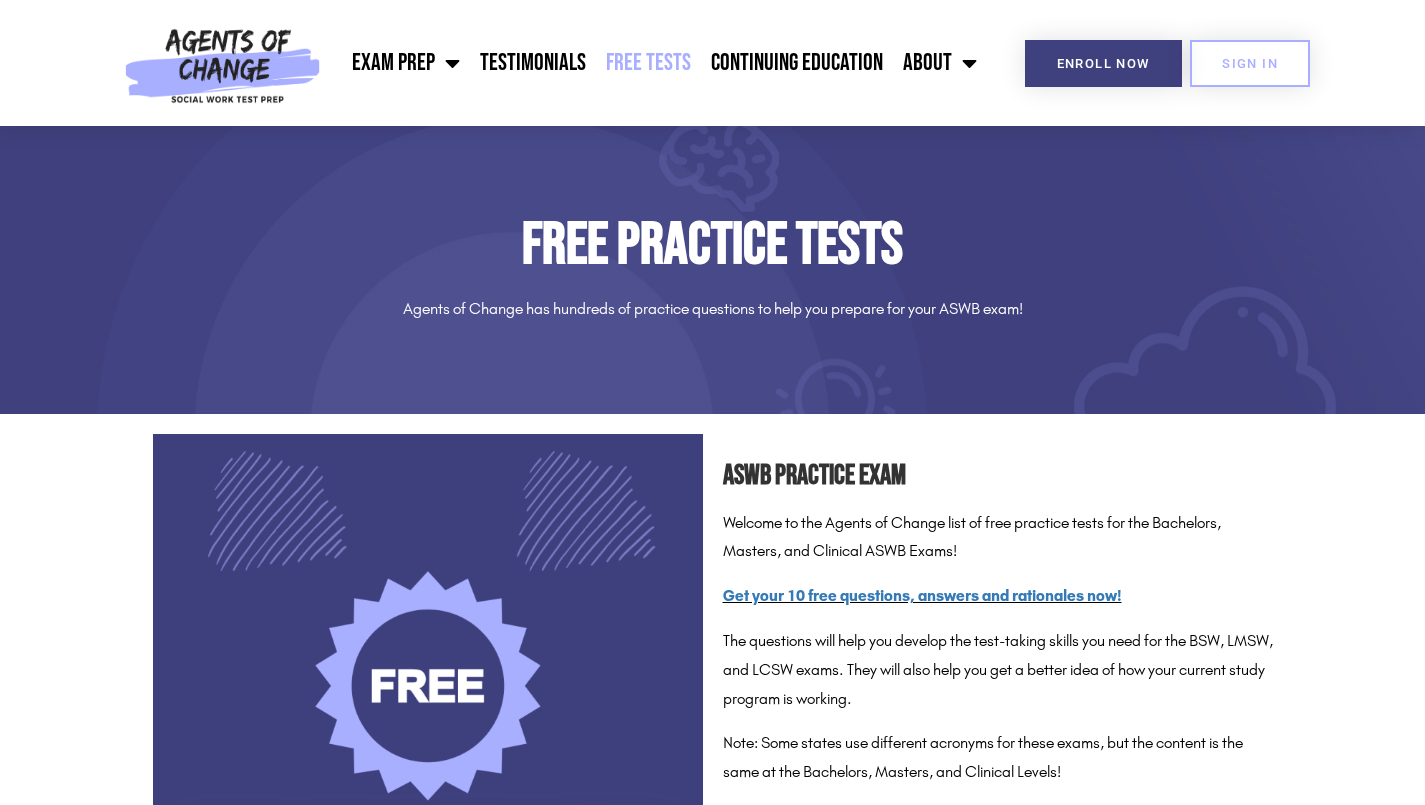 scroll, scrollTop: 0, scrollLeft: 0, axis: both 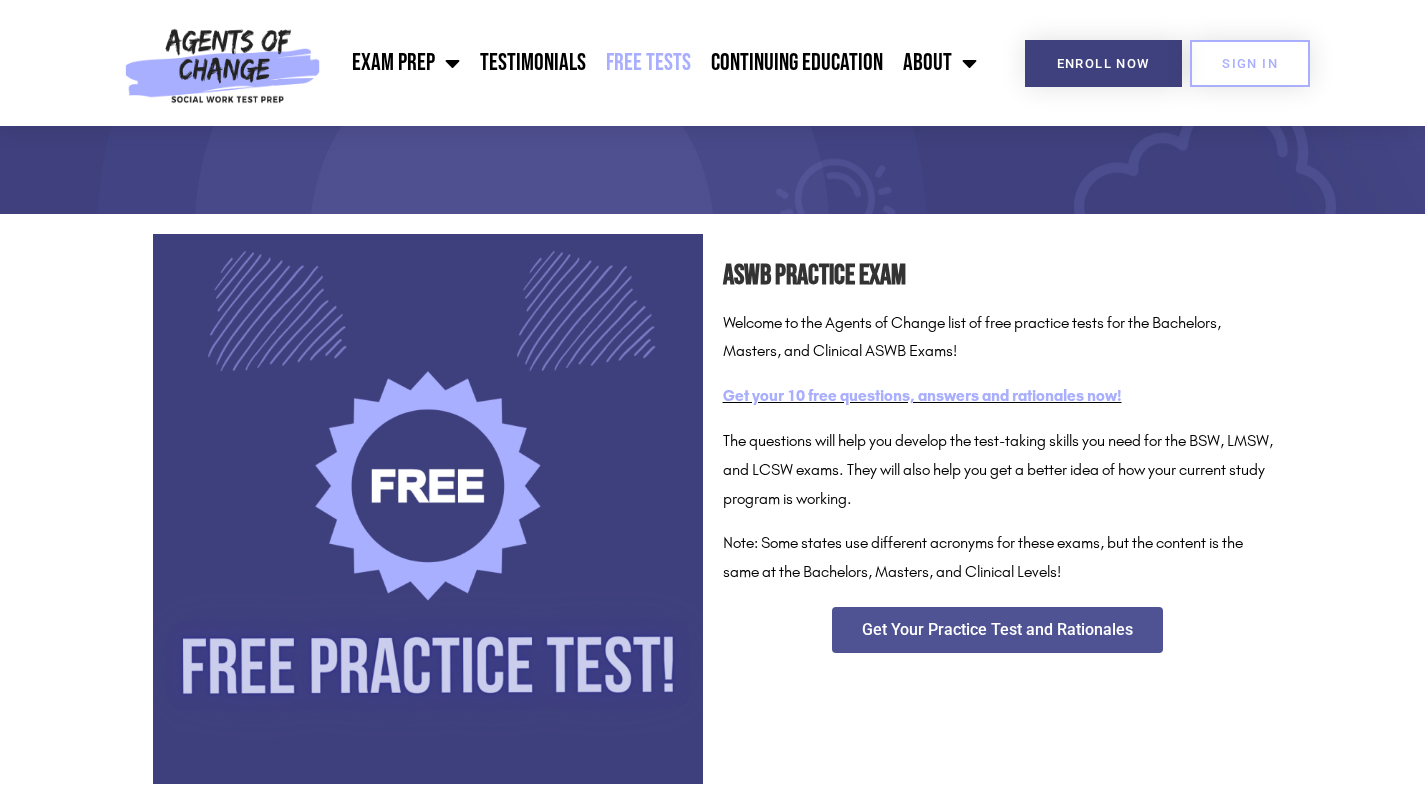 click on "Get your 10 free questions, answers and rationales now!" at bounding box center [922, 395] 